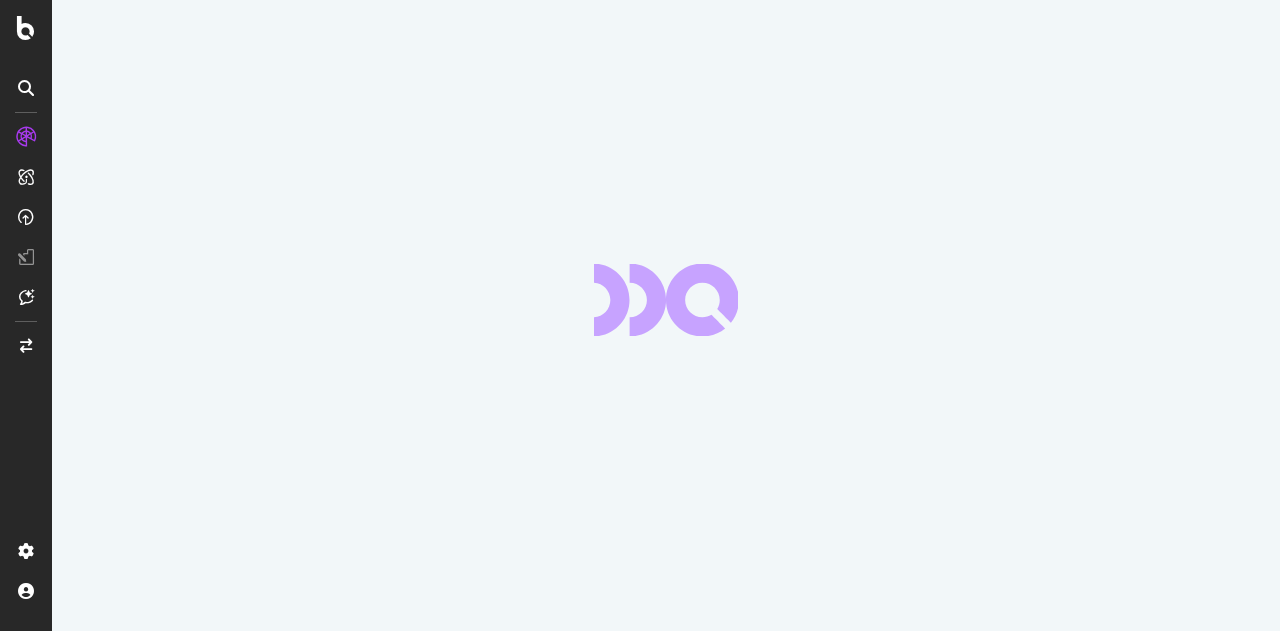 scroll, scrollTop: 0, scrollLeft: 0, axis: both 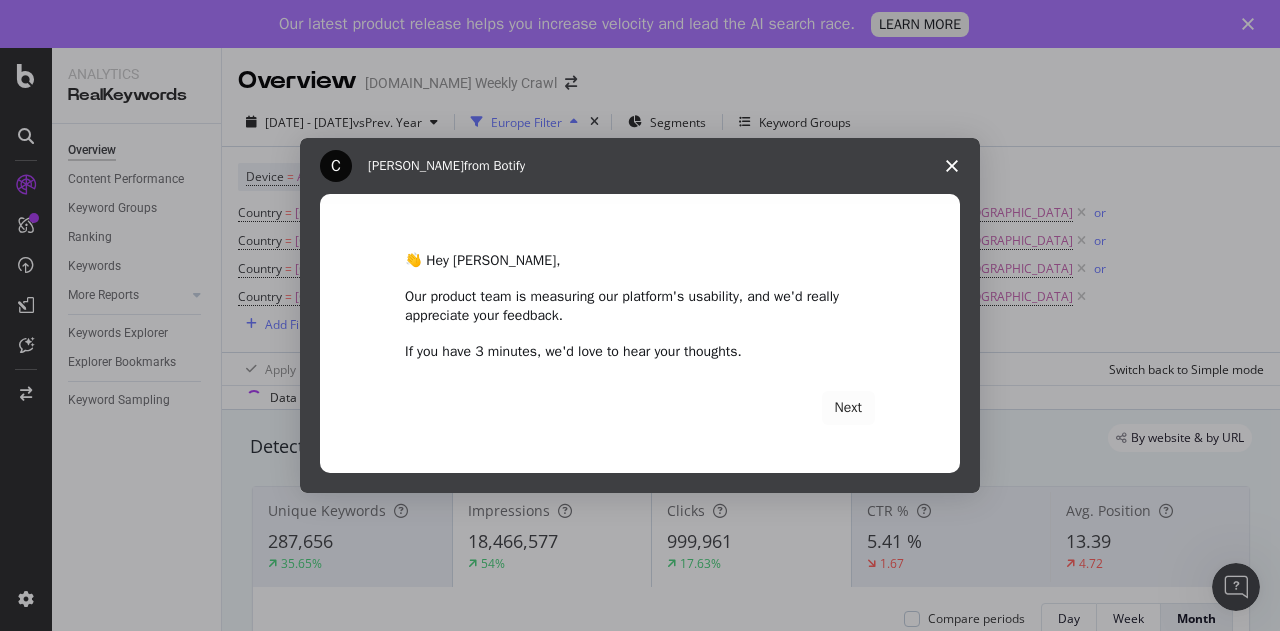 click at bounding box center [952, 166] 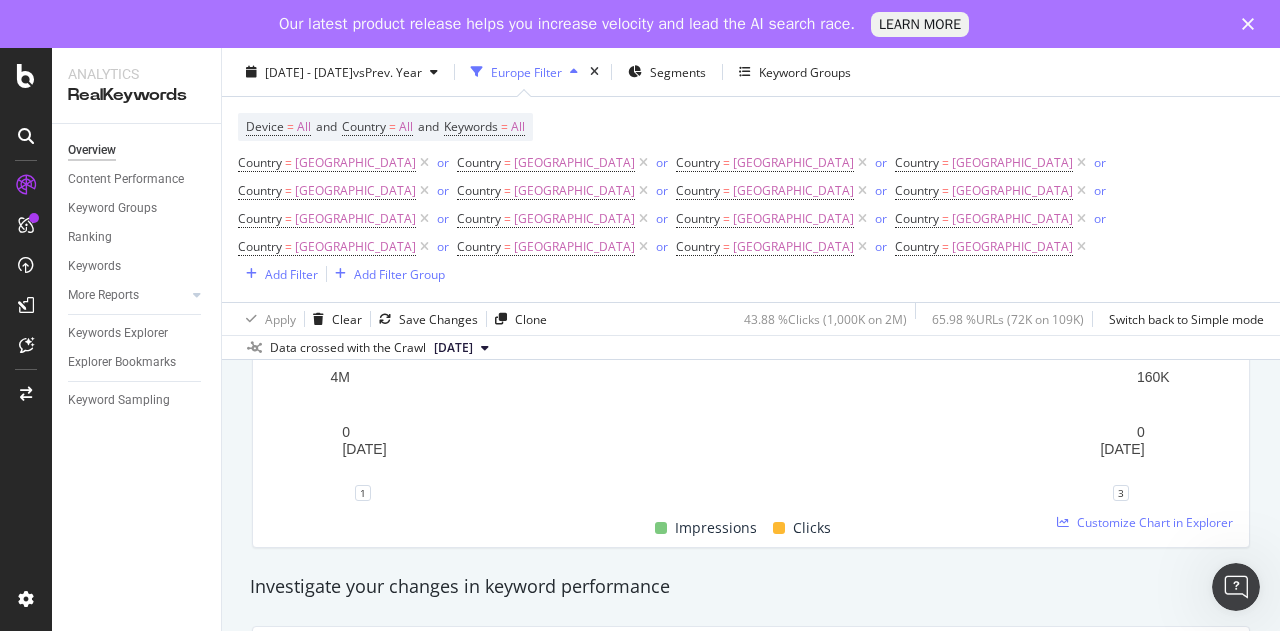 scroll, scrollTop: 0, scrollLeft: 0, axis: both 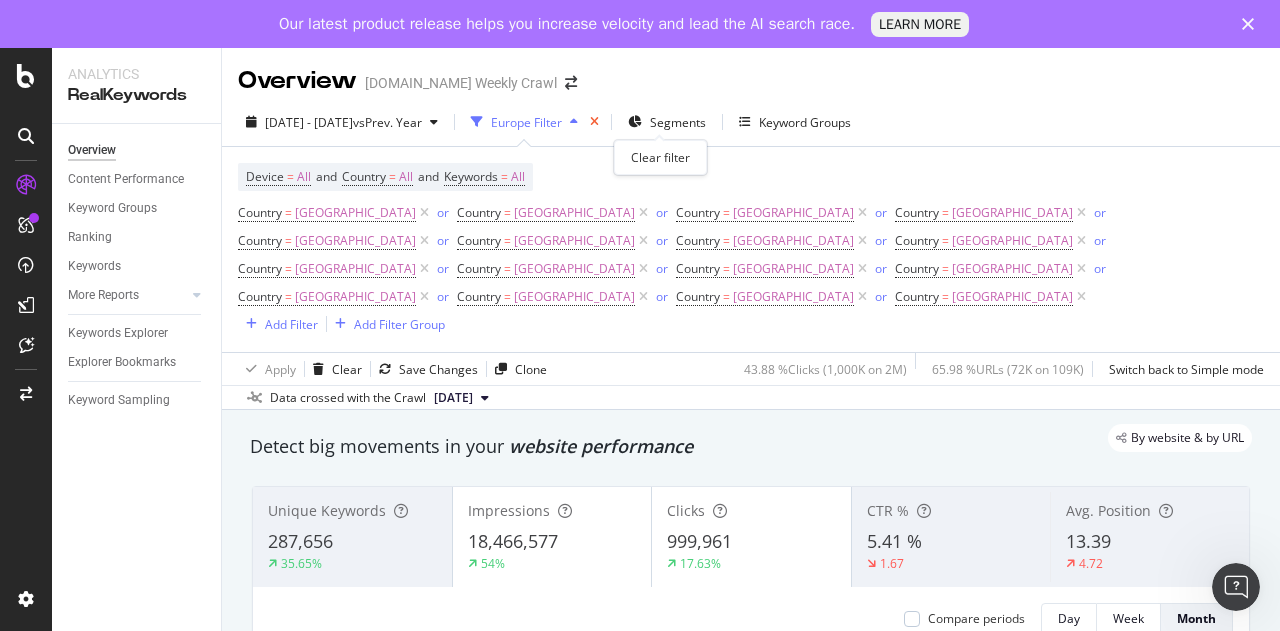 click at bounding box center [594, 122] 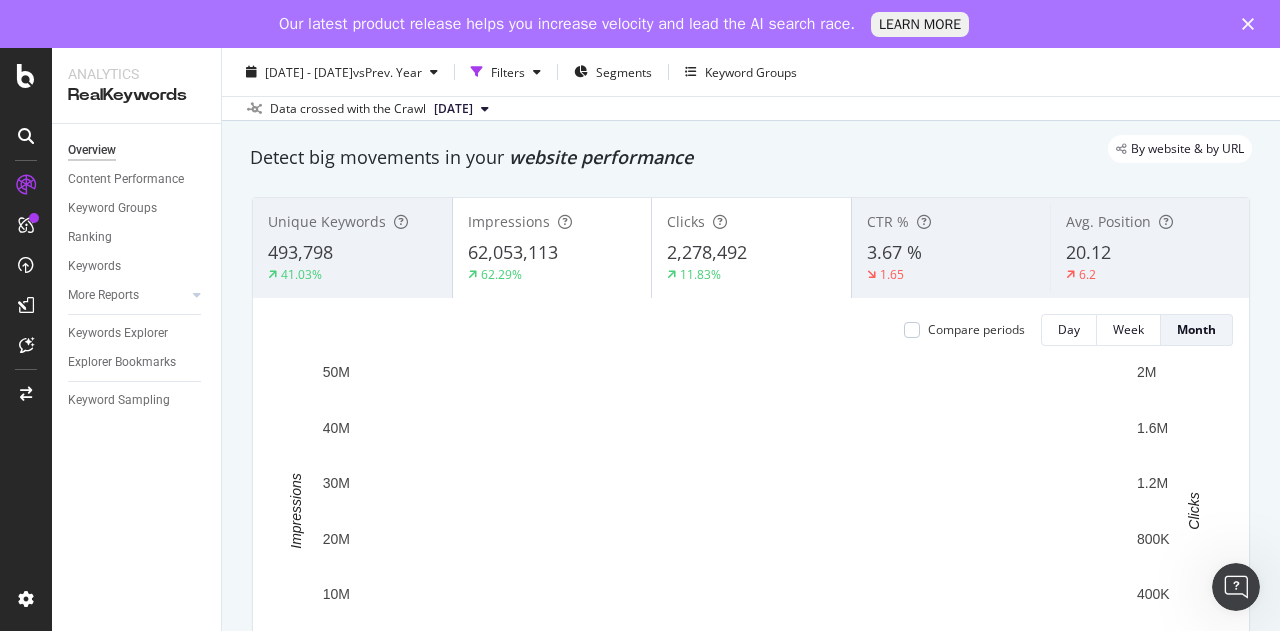scroll, scrollTop: 0, scrollLeft: 0, axis: both 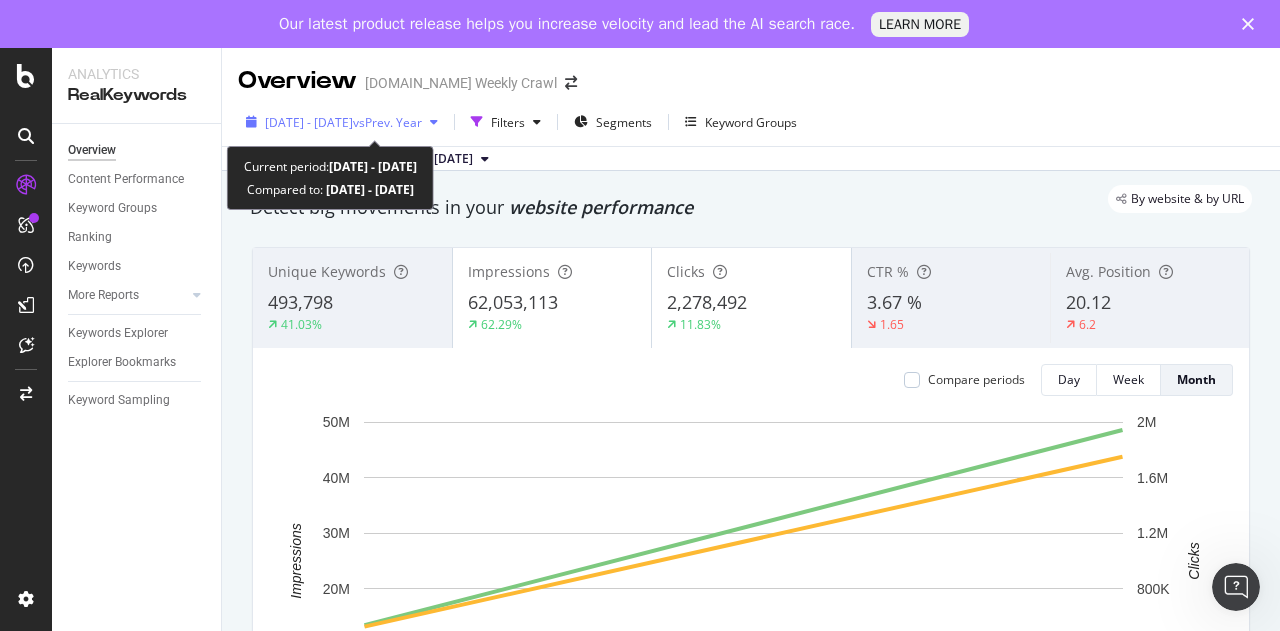 click on "vs  Prev. Year" at bounding box center [387, 122] 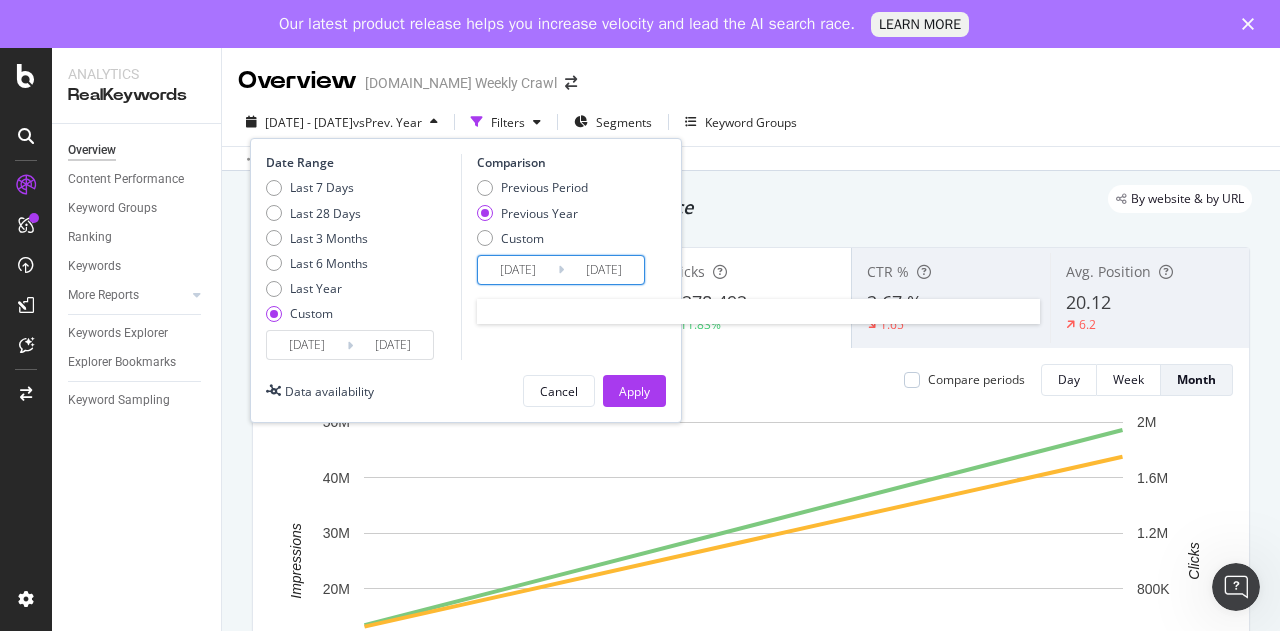 click on "[DATE]" at bounding box center (518, 270) 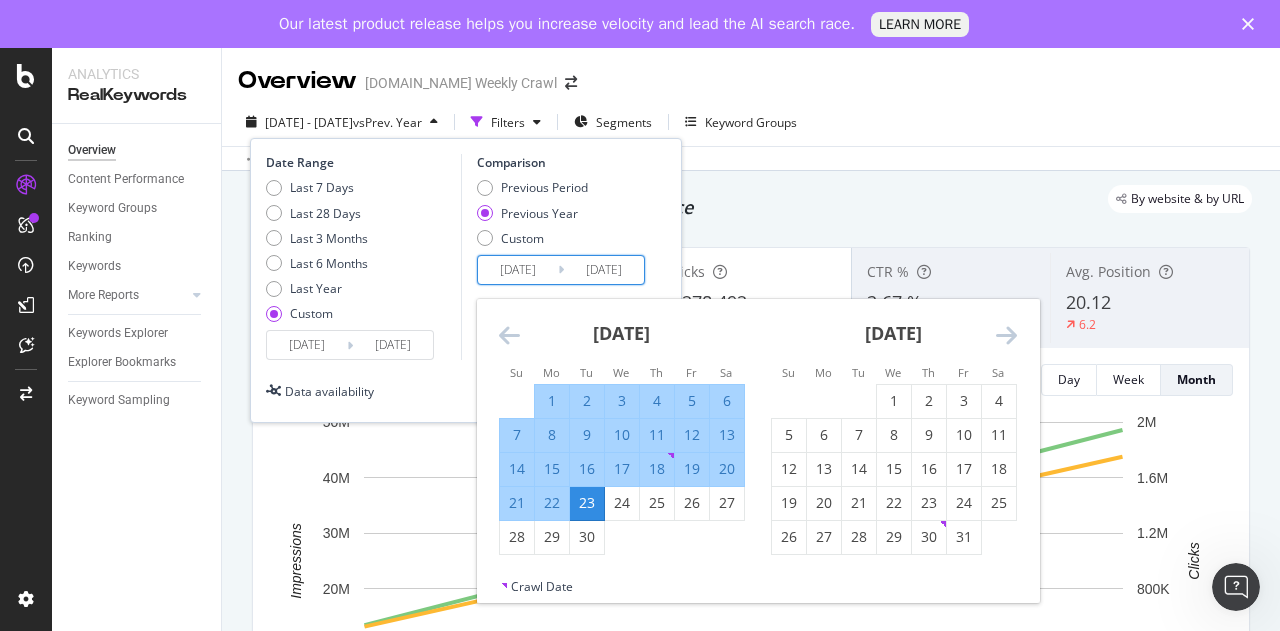 click at bounding box center [1006, 335] 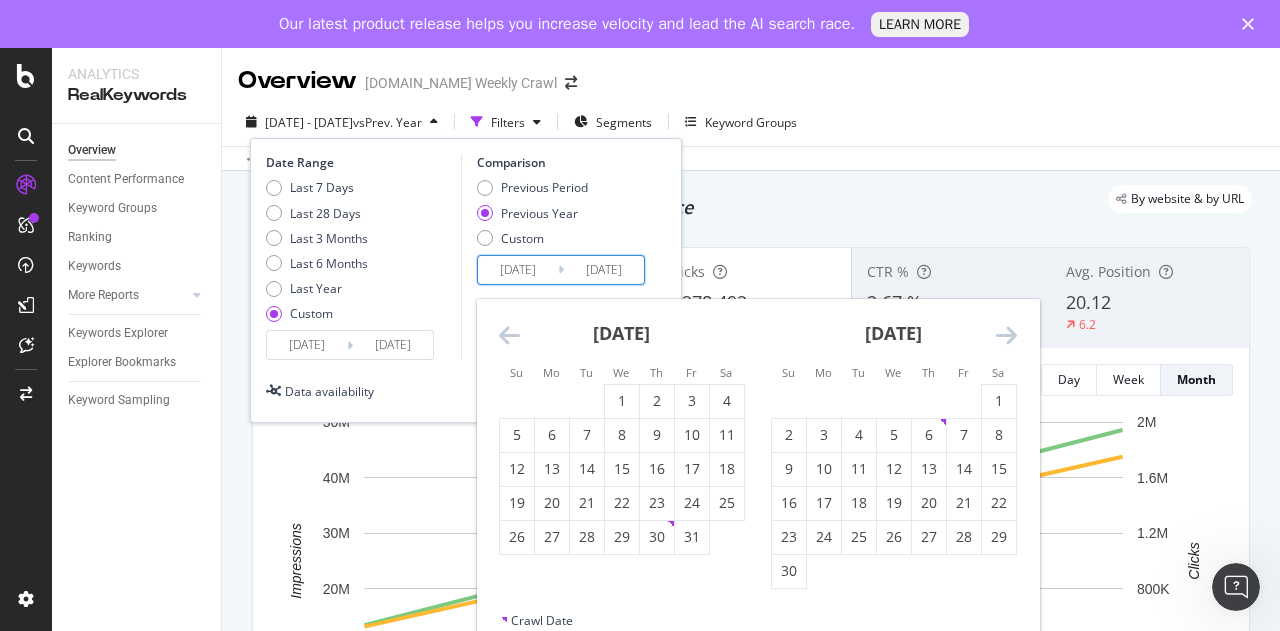 click at bounding box center (1006, 335) 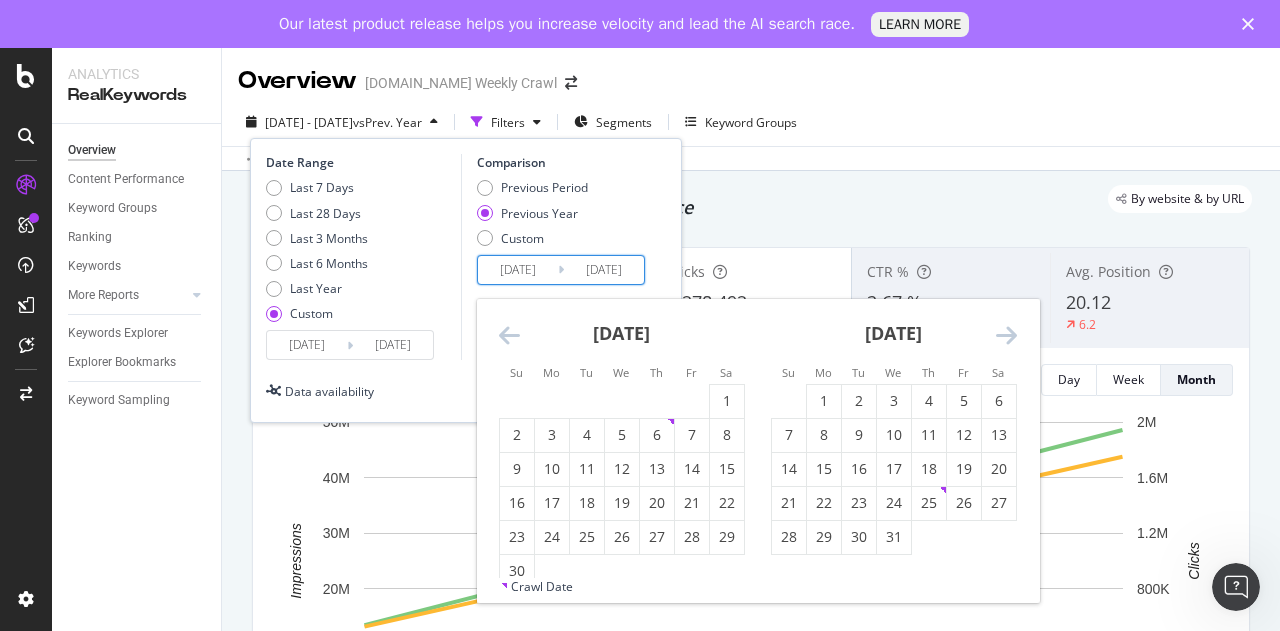 click on "[DATE]" at bounding box center (307, 345) 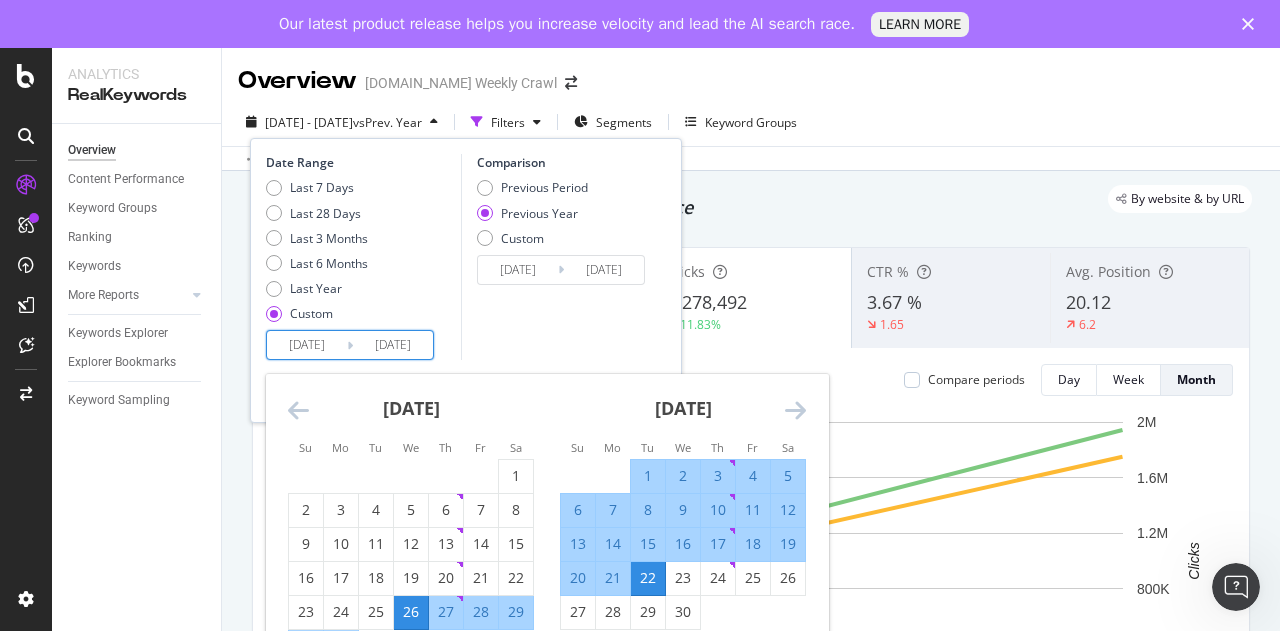 scroll, scrollTop: 152, scrollLeft: 0, axis: vertical 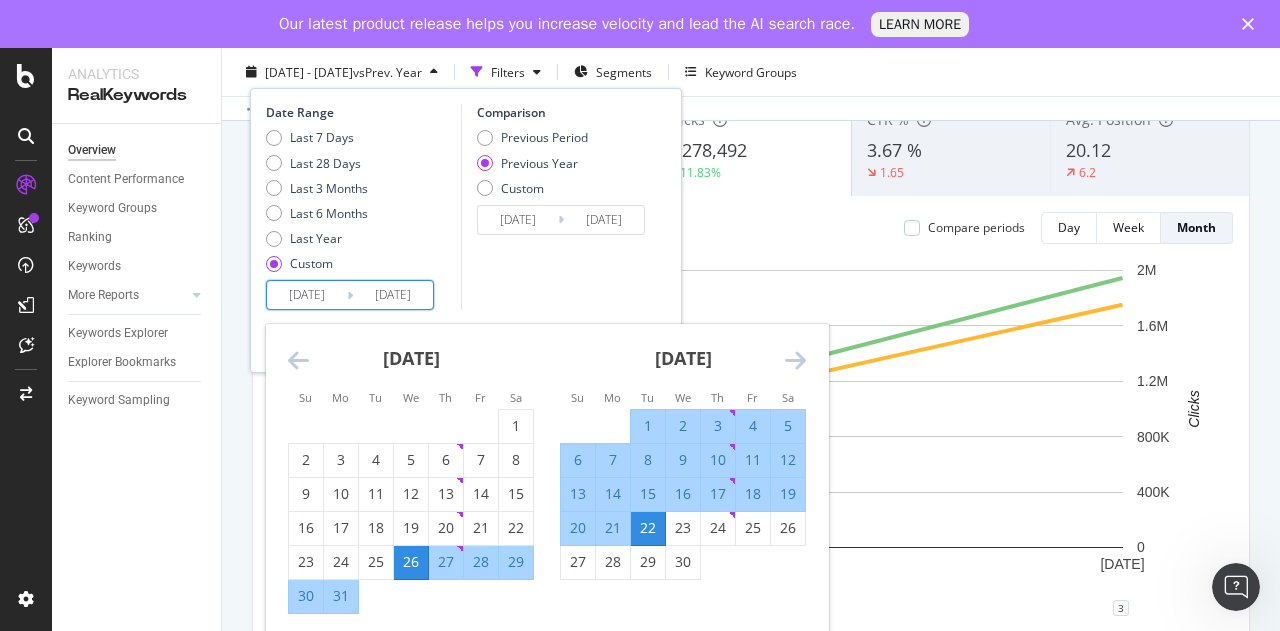 click at bounding box center (795, 360) 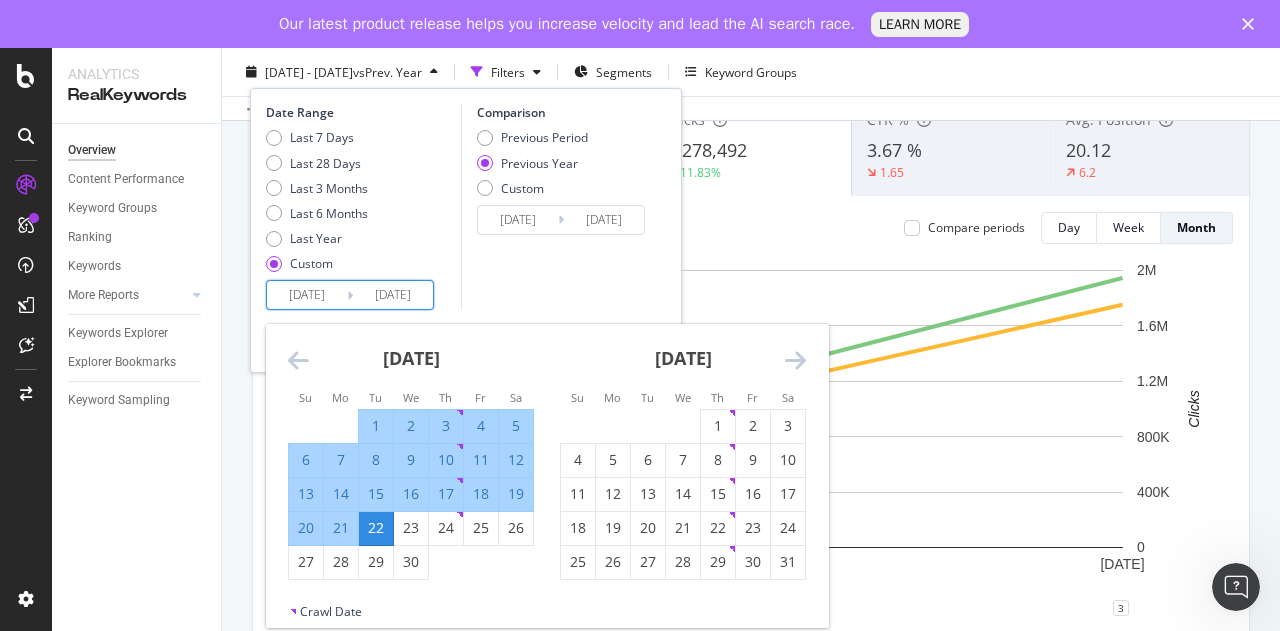 click at bounding box center (795, 360) 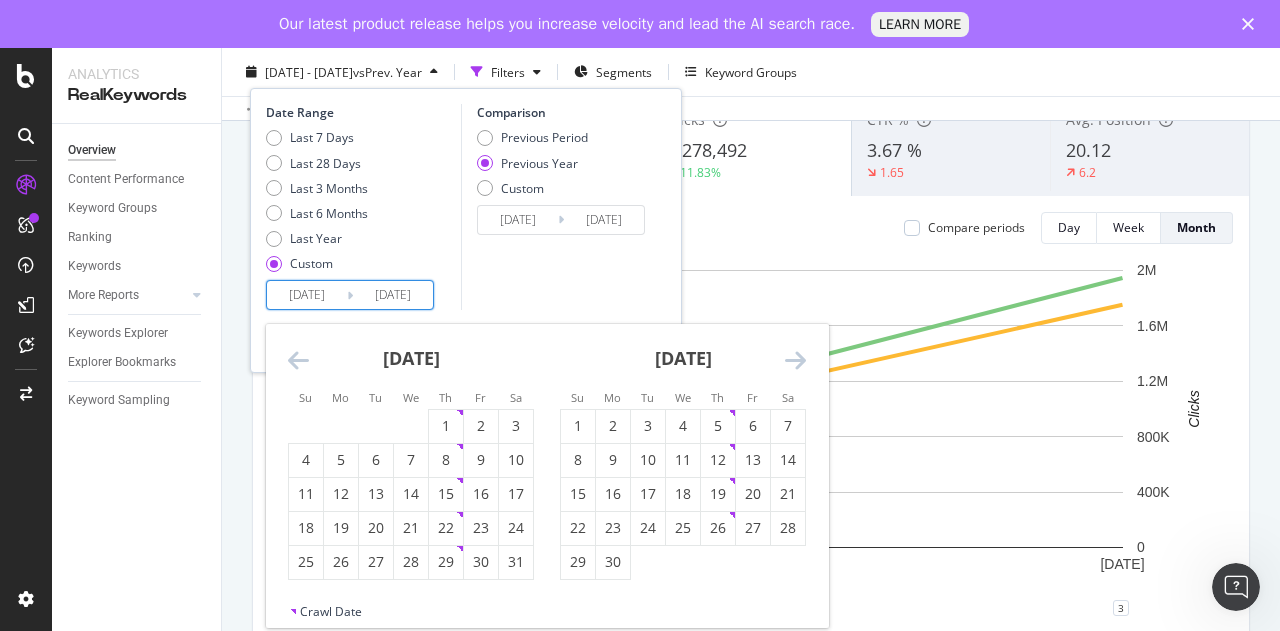 click at bounding box center (795, 360) 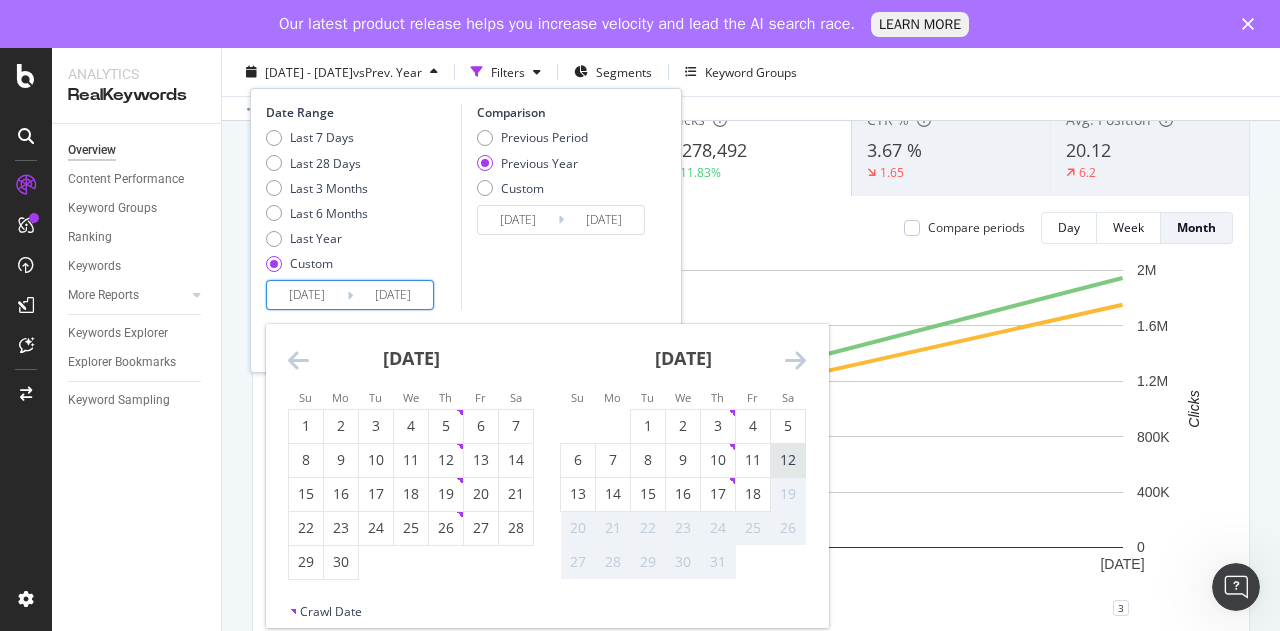 click on "12" at bounding box center [788, 460] 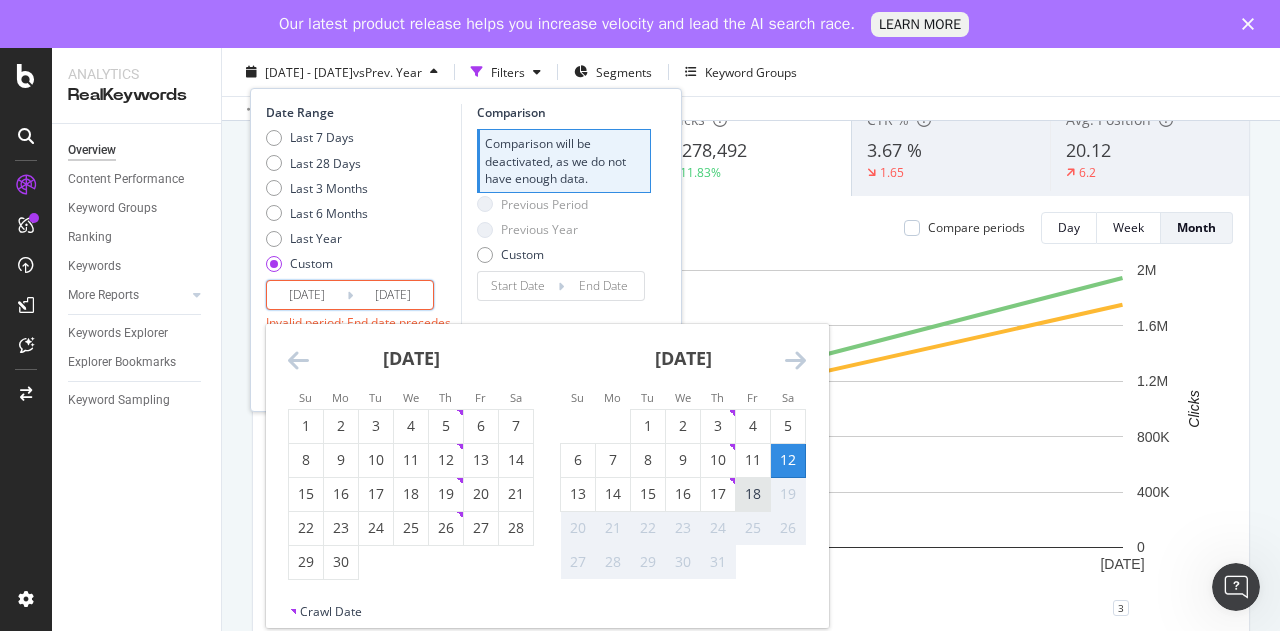 click on "18" at bounding box center [753, 494] 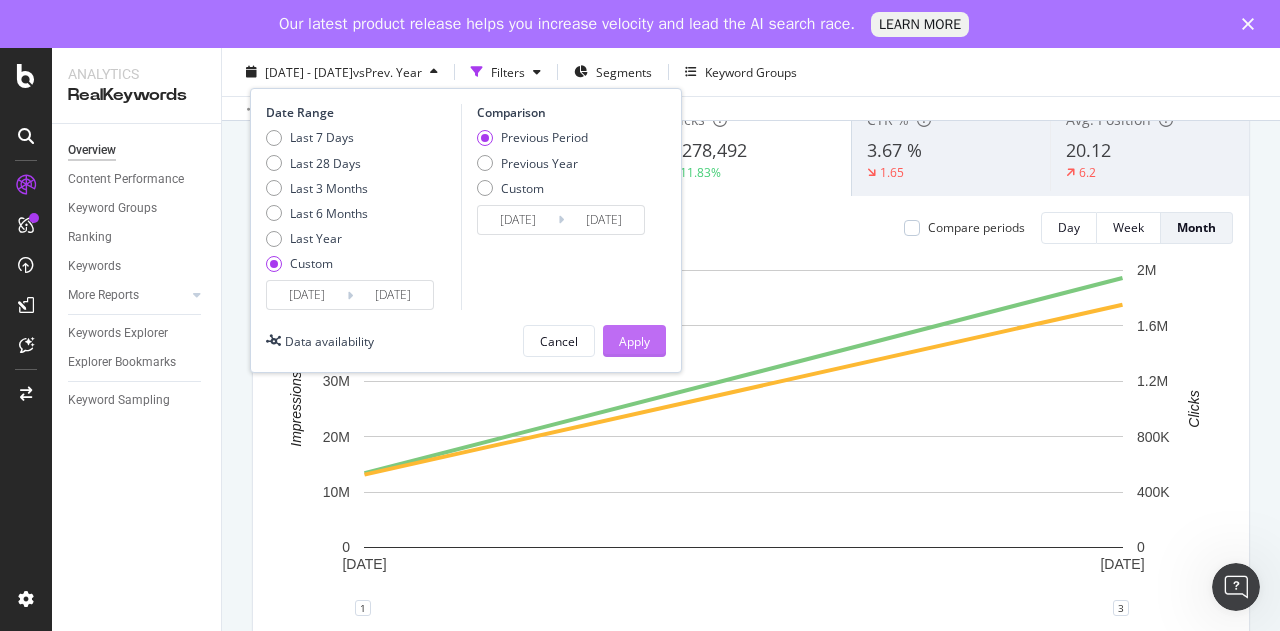 click on "Apply" at bounding box center (634, 340) 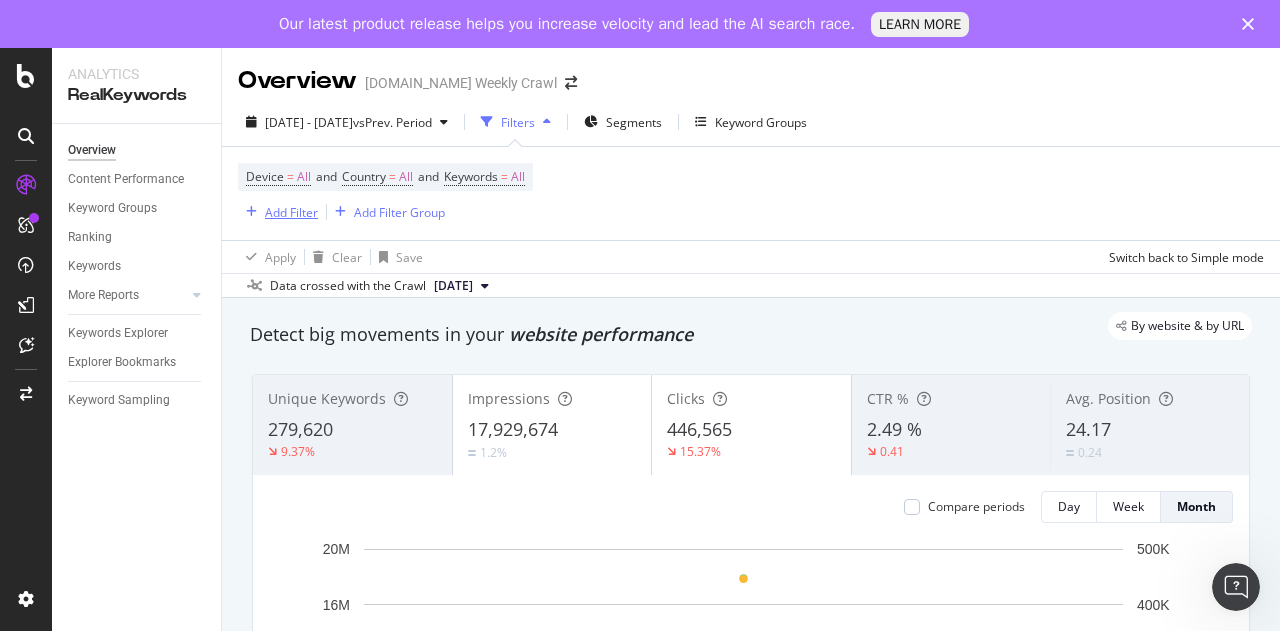 click on "Add Filter" at bounding box center [291, 212] 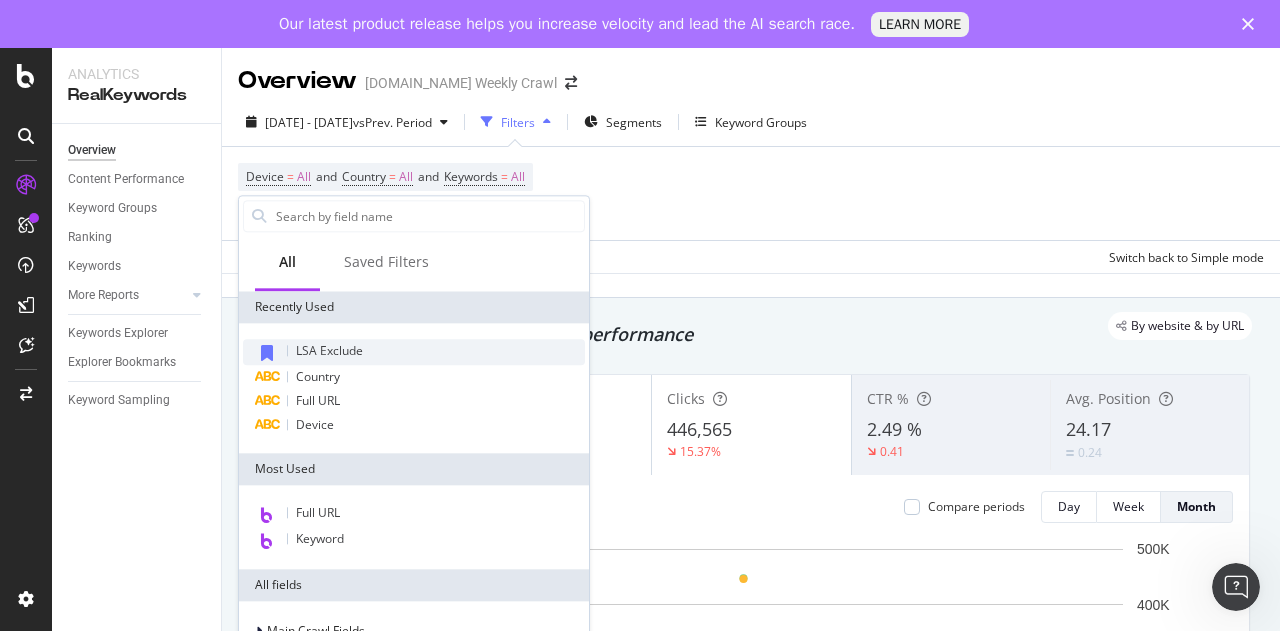 click on "LSA Exclude" at bounding box center (414, 352) 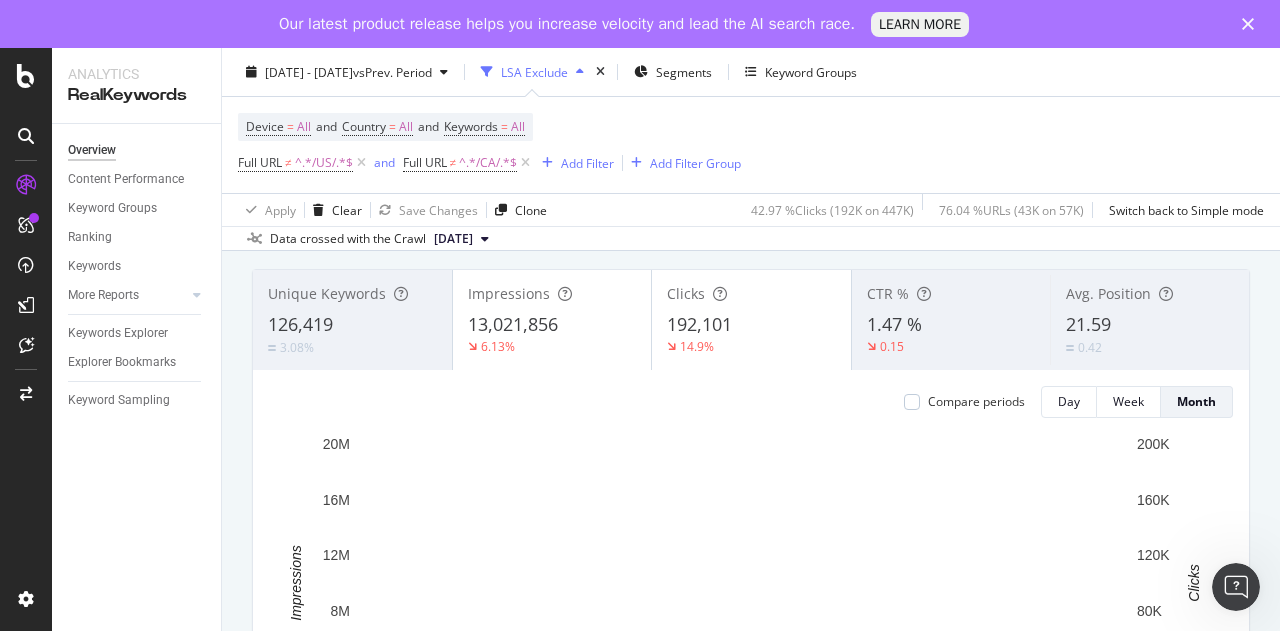 scroll, scrollTop: 0, scrollLeft: 0, axis: both 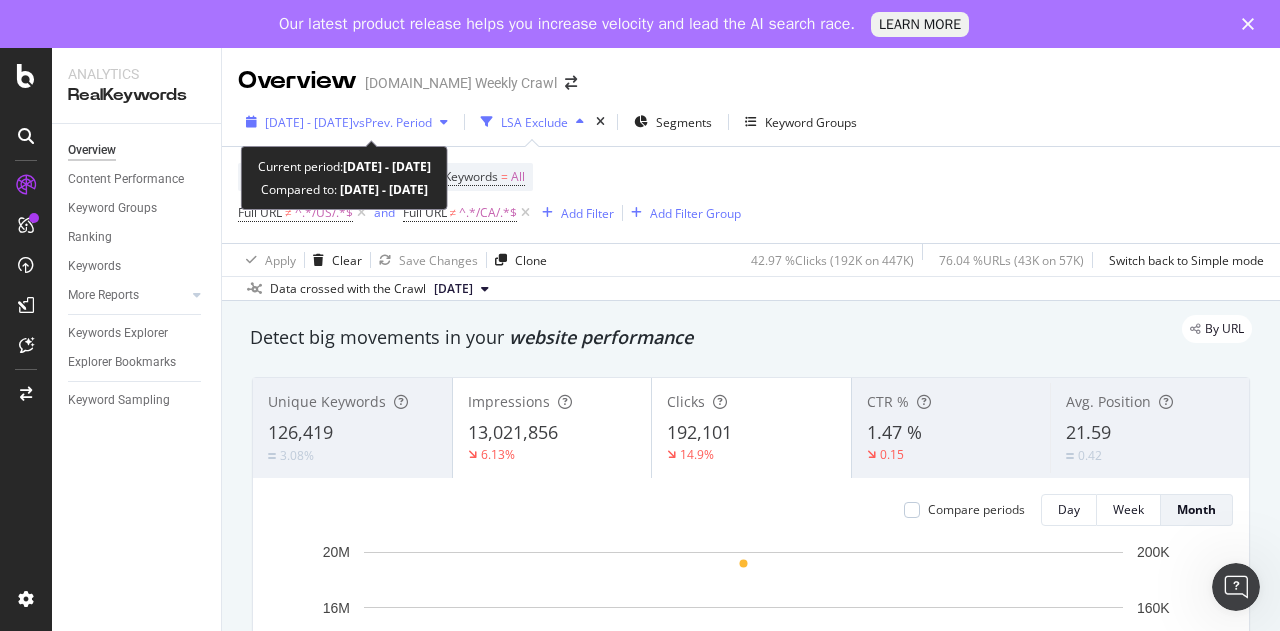 click on "[DATE] - [DATE]  vs  Prev. Period" at bounding box center [347, 122] 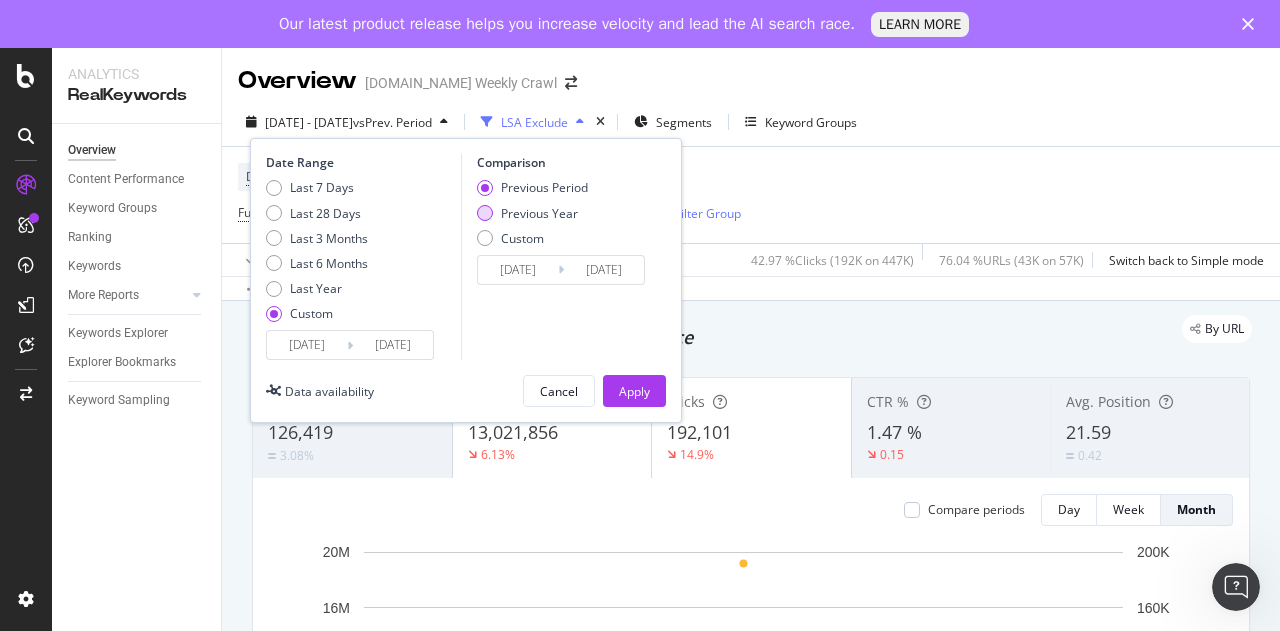 click at bounding box center [485, 213] 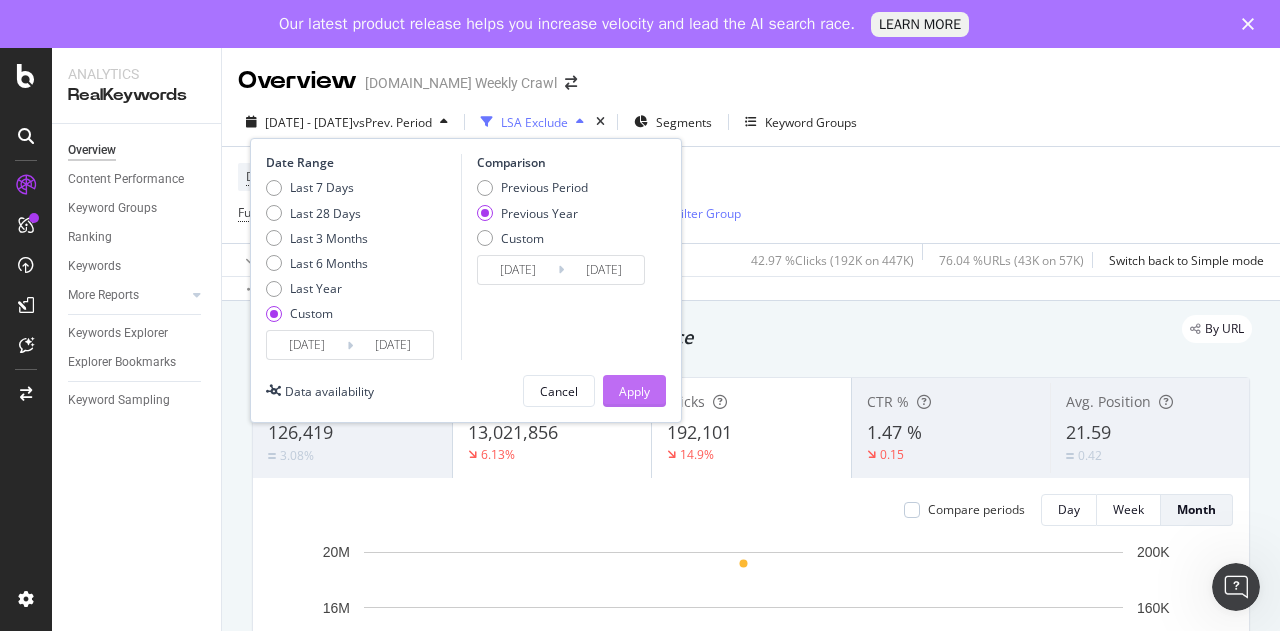 click on "Apply" at bounding box center [634, 391] 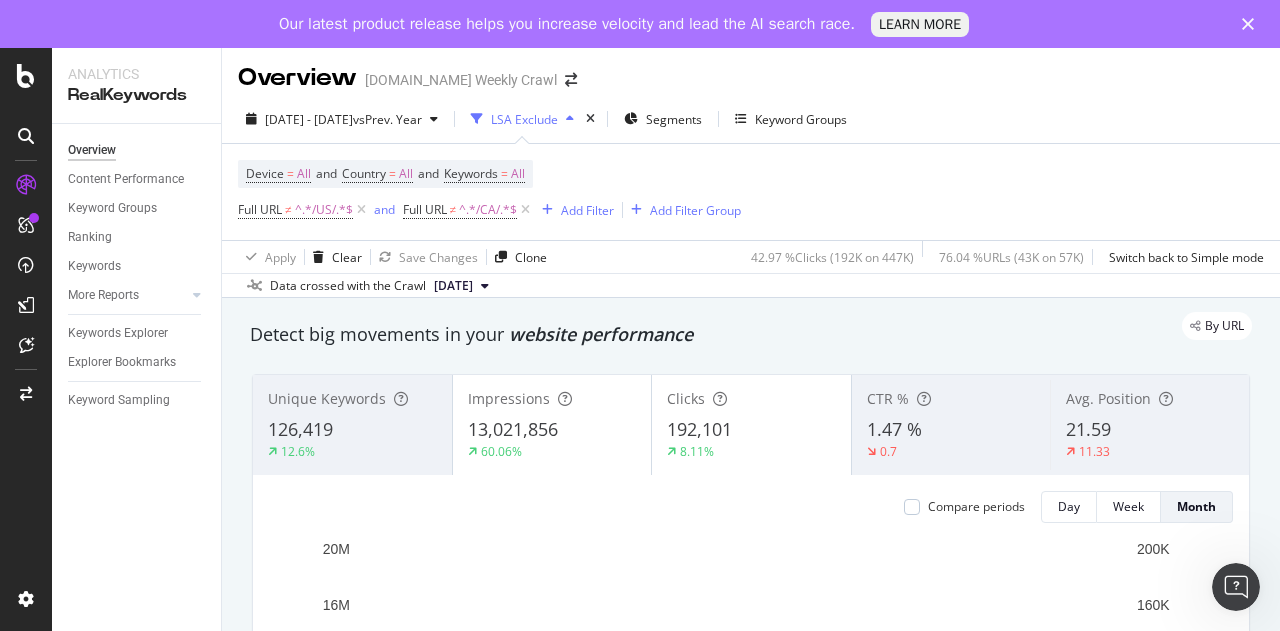scroll, scrollTop: 0, scrollLeft: 0, axis: both 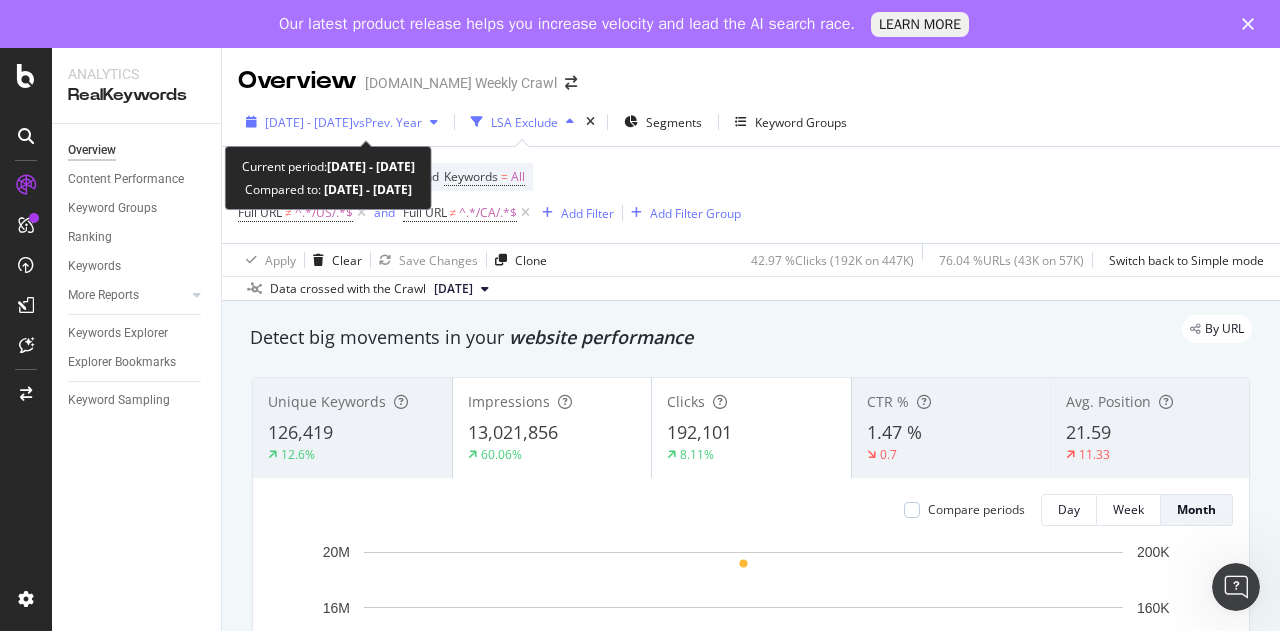 click on "vs  Prev. Year" at bounding box center [387, 122] 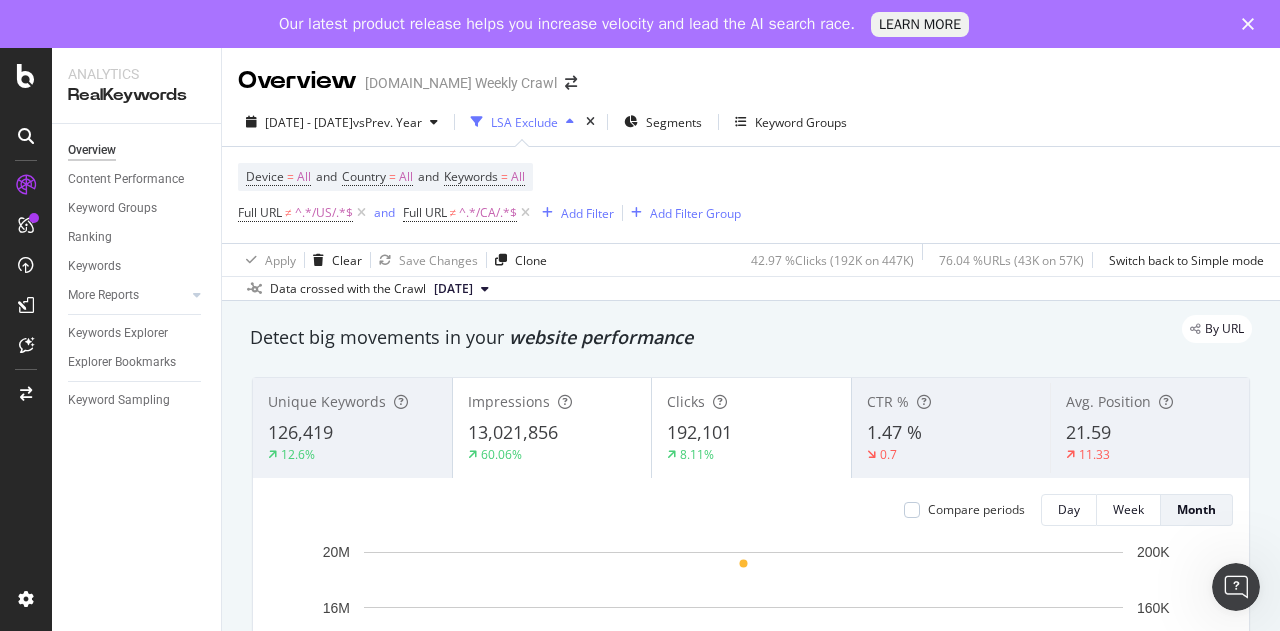 click on "Device   =     All  and  Country   =     All  and  Keywords   =     All Full URL   ≠     ^.*/US/.*$ and Full URL   ≠     ^.*/CA/.*$ Add Filter Add Filter Group" at bounding box center (751, 195) 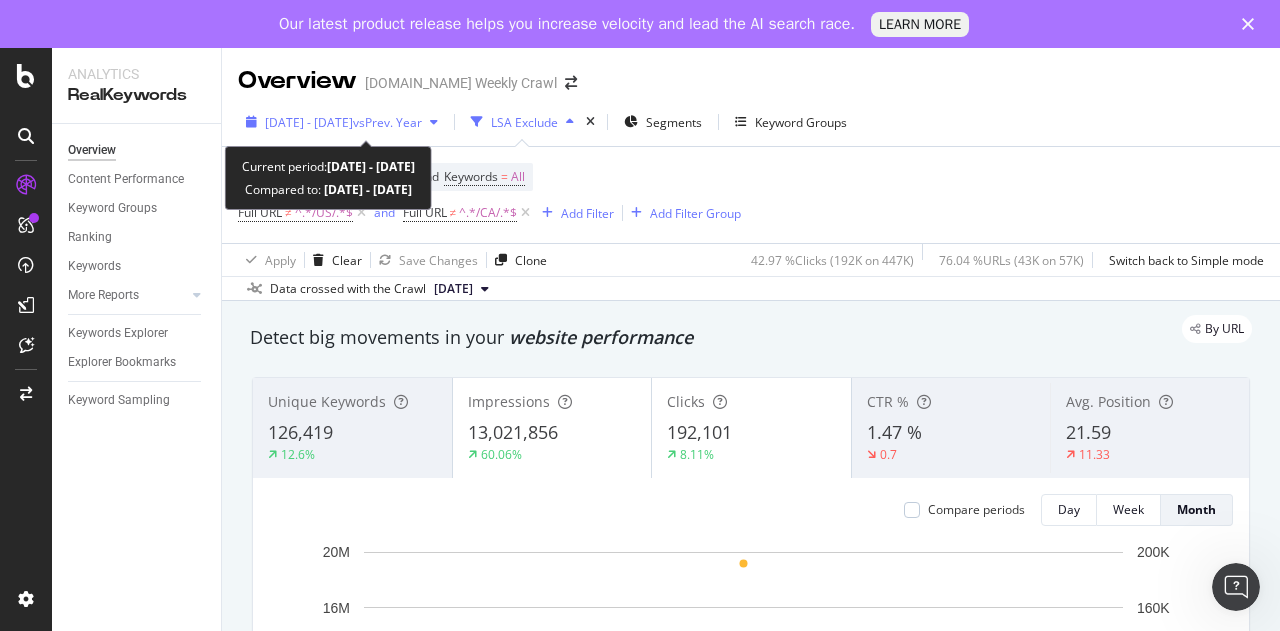 click on "vs  Prev. Year" at bounding box center (387, 122) 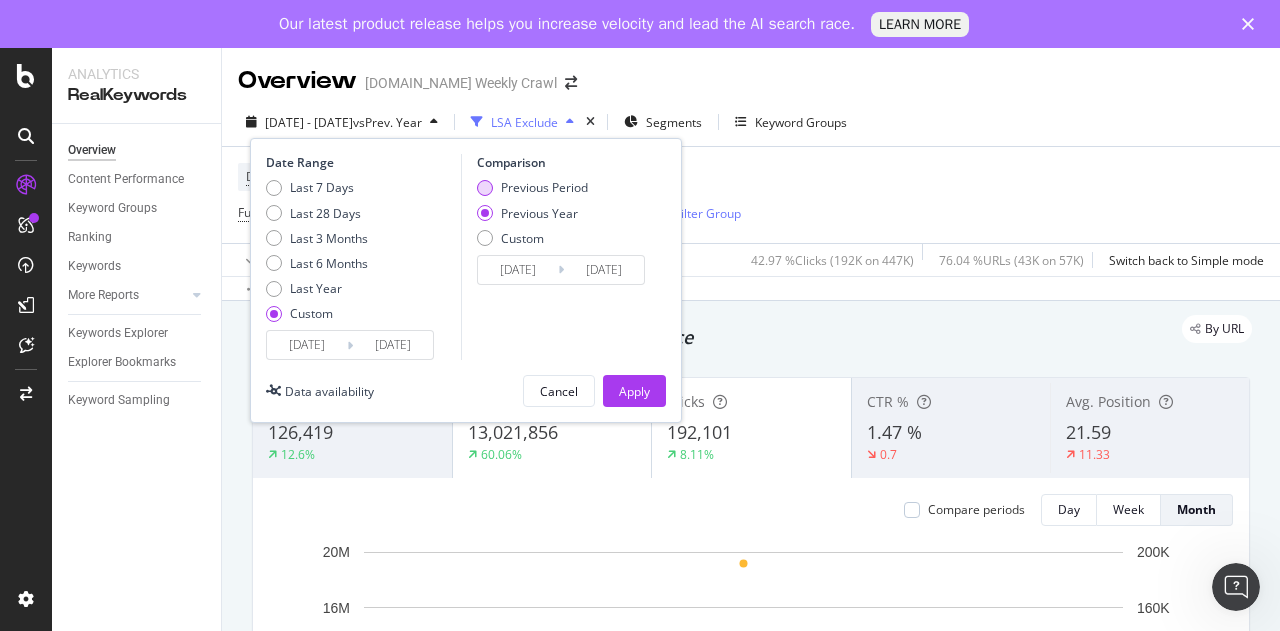 click at bounding box center [485, 188] 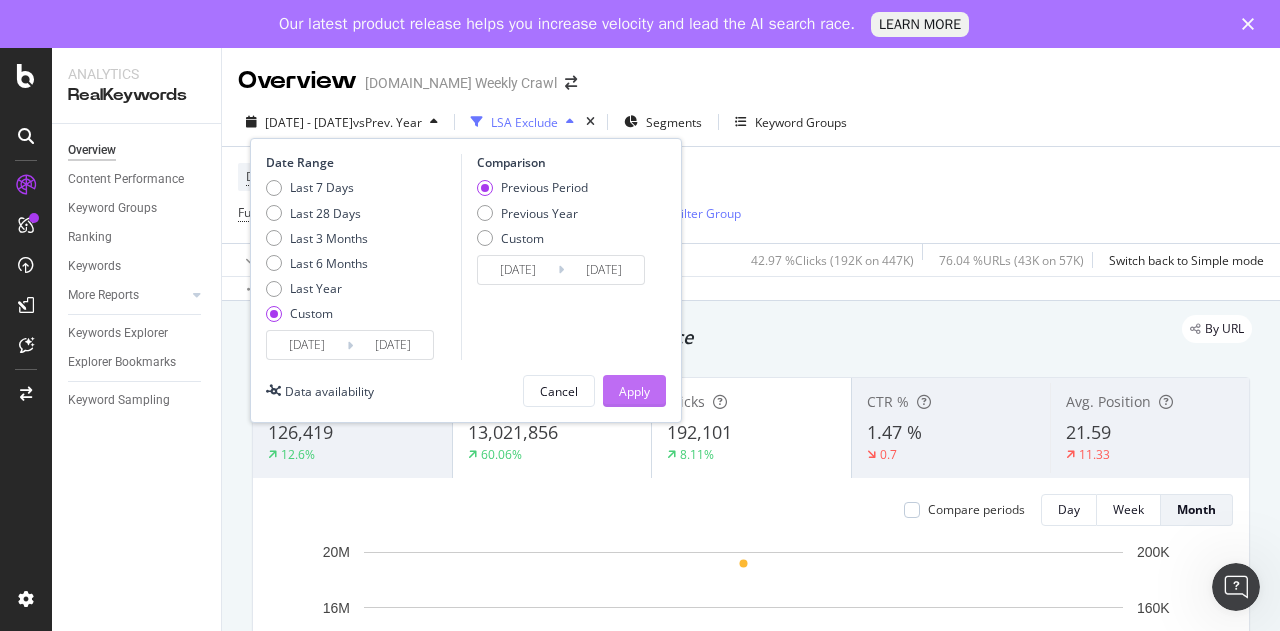 click on "Apply" at bounding box center (634, 391) 